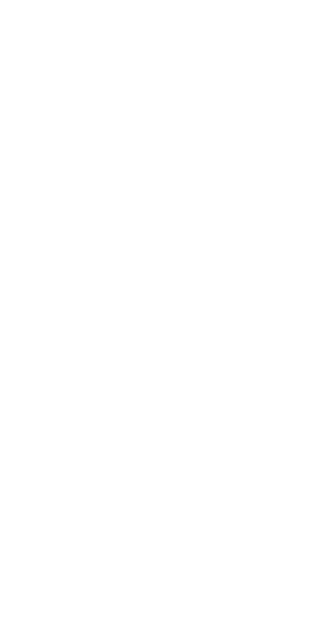 scroll, scrollTop: 0, scrollLeft: 0, axis: both 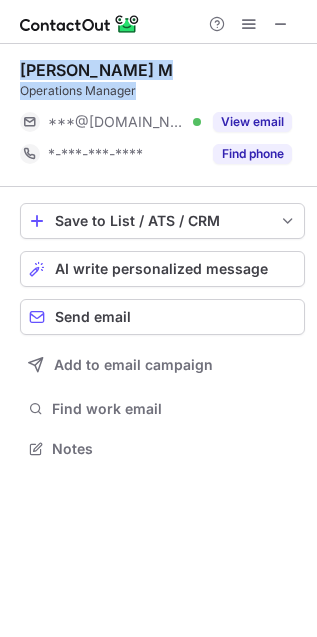 drag, startPoint x: 23, startPoint y: 68, endPoint x: 143, endPoint y: 90, distance: 122 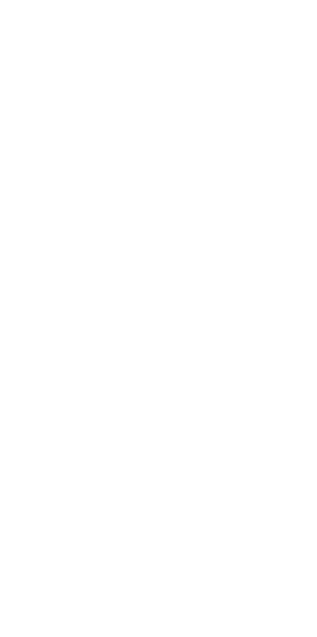 scroll, scrollTop: 0, scrollLeft: 0, axis: both 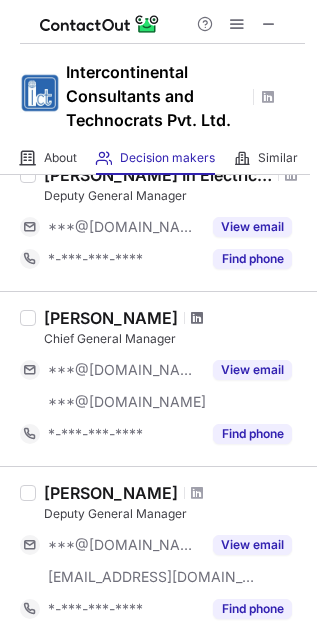 click at bounding box center (197, 318) 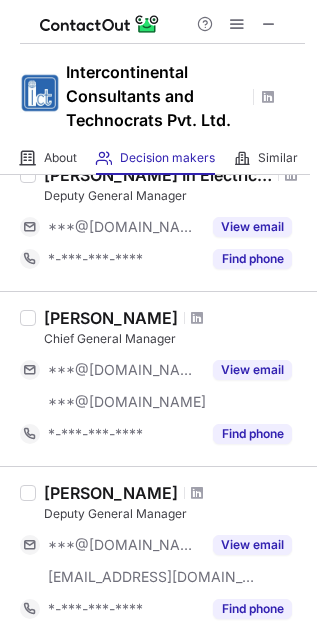 scroll, scrollTop: 514, scrollLeft: 0, axis: vertical 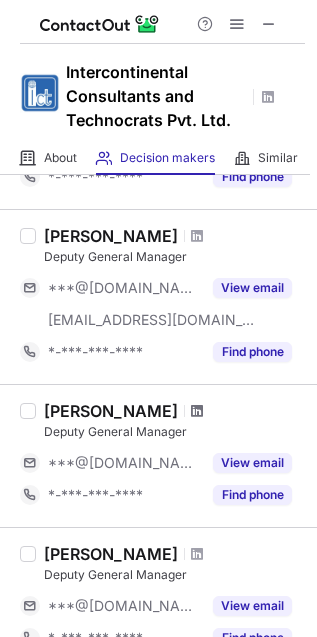 click at bounding box center [197, 411] 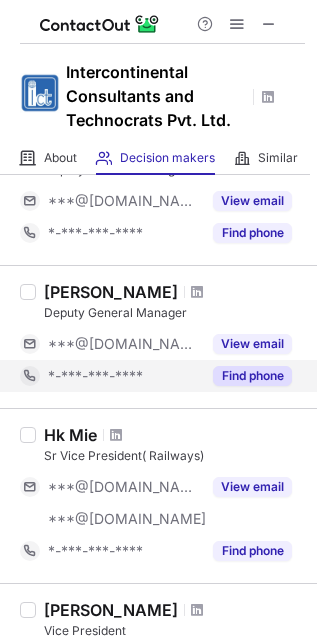 scroll, scrollTop: 798, scrollLeft: 0, axis: vertical 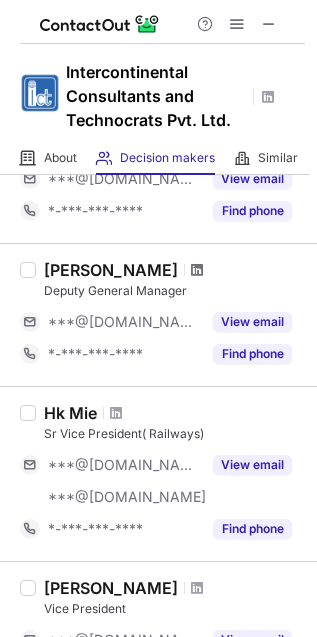click at bounding box center [197, 270] 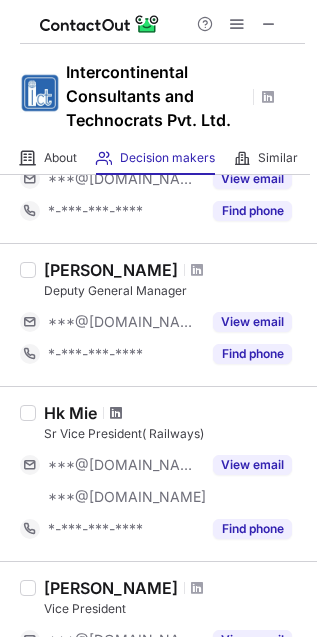click at bounding box center [116, 413] 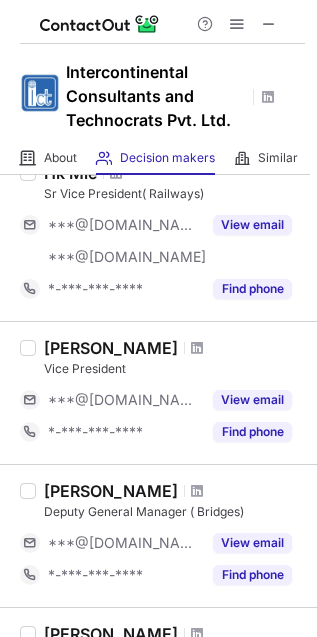 scroll, scrollTop: 1043, scrollLeft: 0, axis: vertical 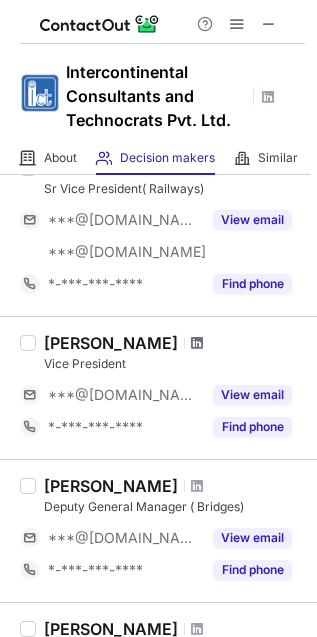 click at bounding box center (197, 343) 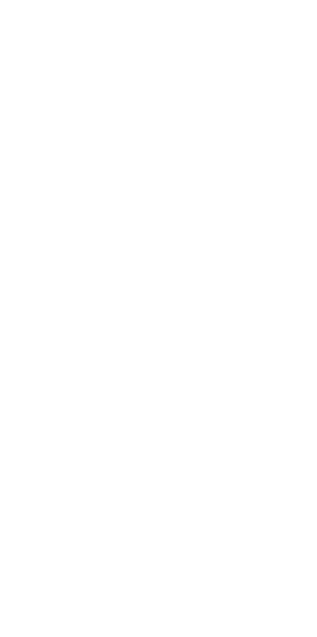 scroll, scrollTop: 0, scrollLeft: 0, axis: both 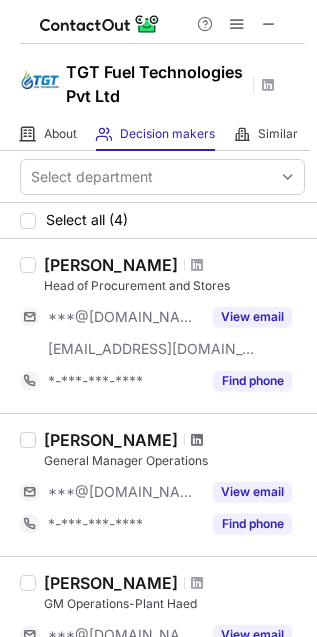 click at bounding box center (197, 440) 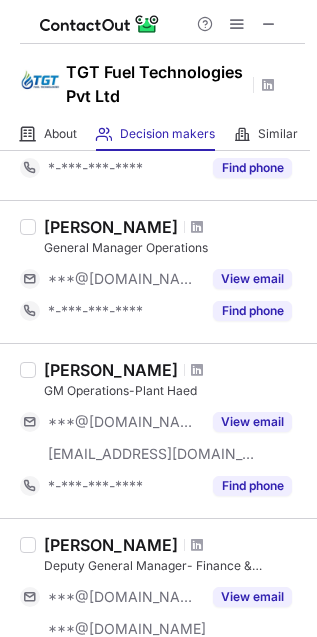 scroll, scrollTop: 230, scrollLeft: 0, axis: vertical 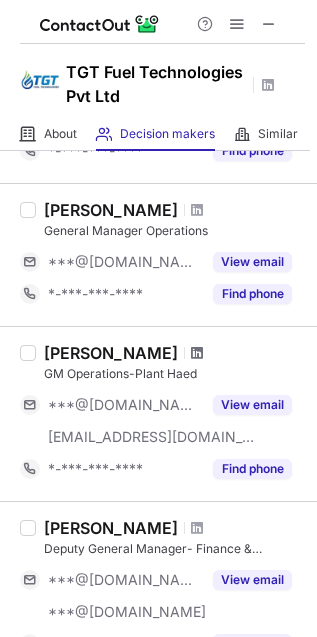 click at bounding box center [197, 353] 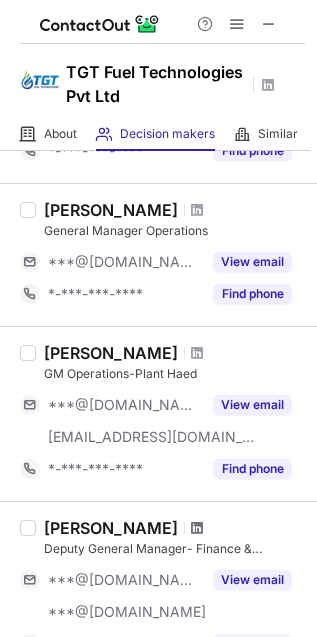 click at bounding box center (197, 528) 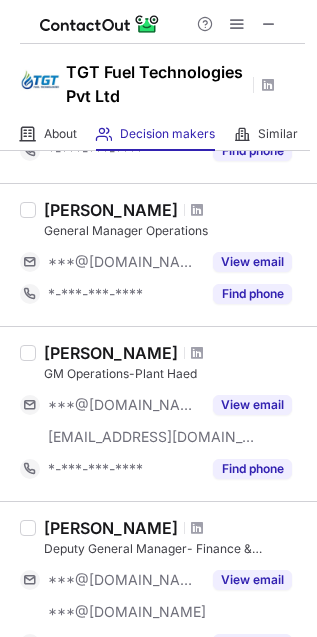 scroll, scrollTop: 0, scrollLeft: 0, axis: both 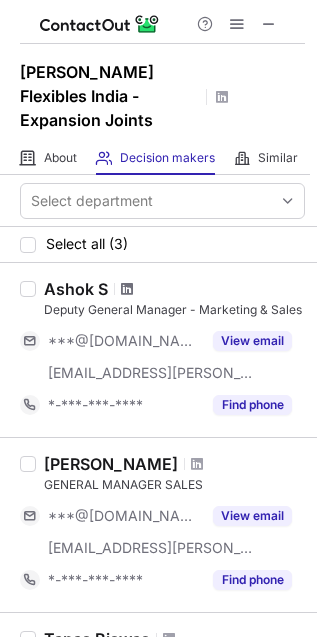 click at bounding box center (127, 289) 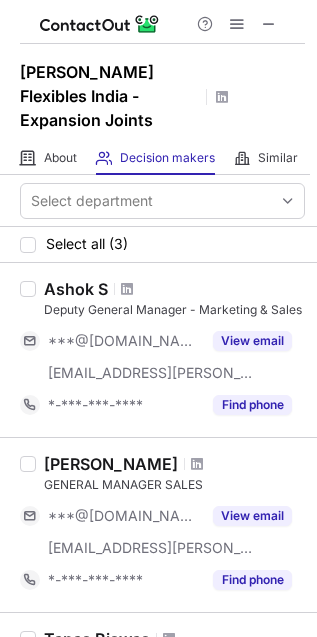 click at bounding box center [197, 464] 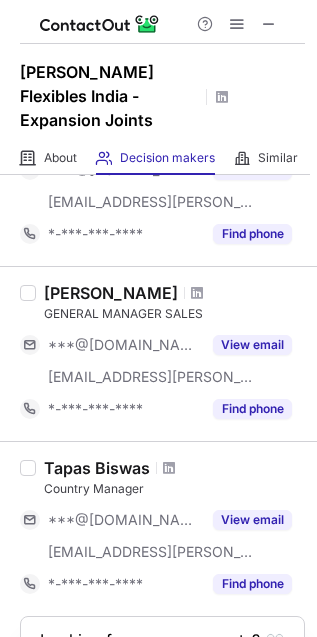 scroll, scrollTop: 173, scrollLeft: 0, axis: vertical 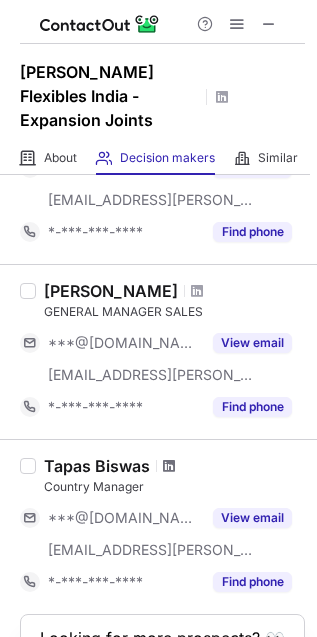 click at bounding box center [169, 466] 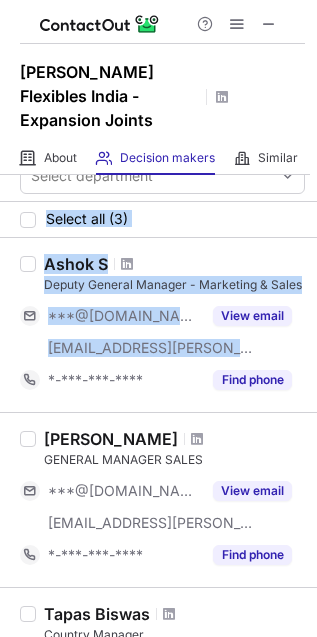 drag, startPoint x: 256, startPoint y: 173, endPoint x: 81, endPoint y: 171, distance: 175.01143 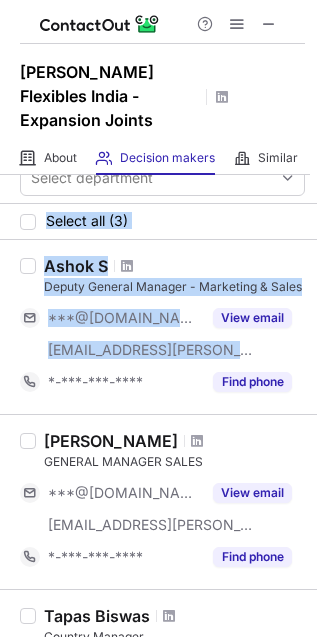 click on "Ashok S Deputy General Manager - Marketing & Sales ***@gmail.com ***@belman-flexibles-india.com View email *-***-***-**** Find phone" at bounding box center [158, 327] 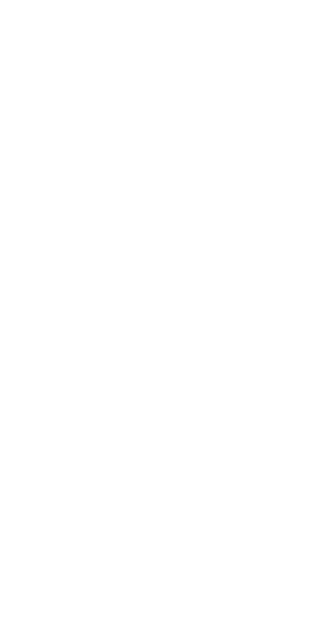 scroll, scrollTop: 0, scrollLeft: 0, axis: both 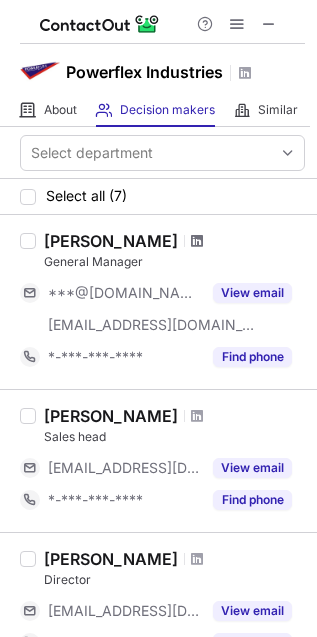 click at bounding box center [197, 241] 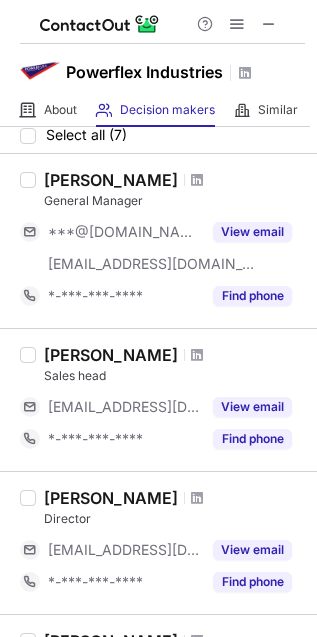 scroll, scrollTop: 293, scrollLeft: 0, axis: vertical 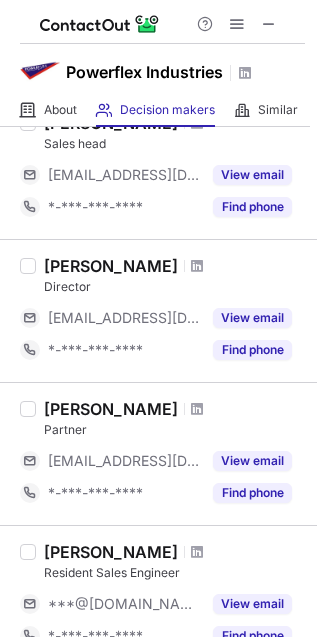 click at bounding box center [197, 266] 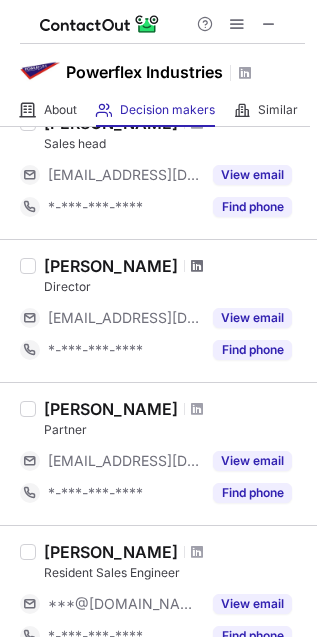 click at bounding box center (197, 266) 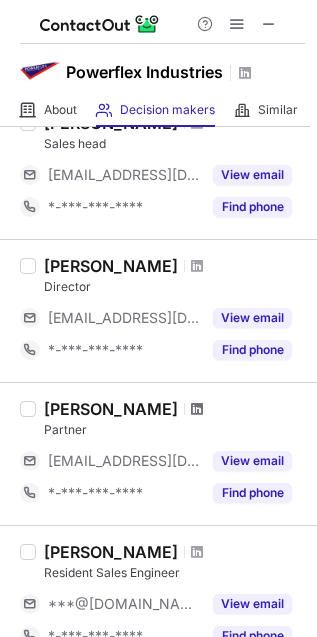 click at bounding box center [197, 409] 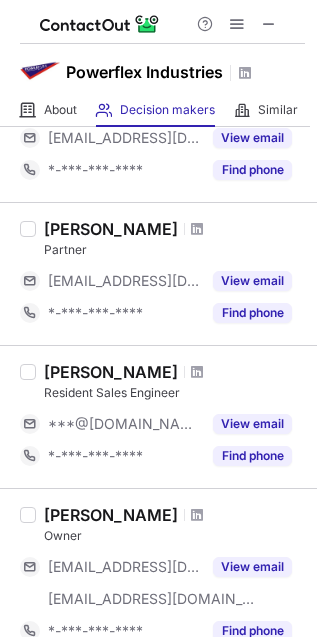 scroll, scrollTop: 605, scrollLeft: 0, axis: vertical 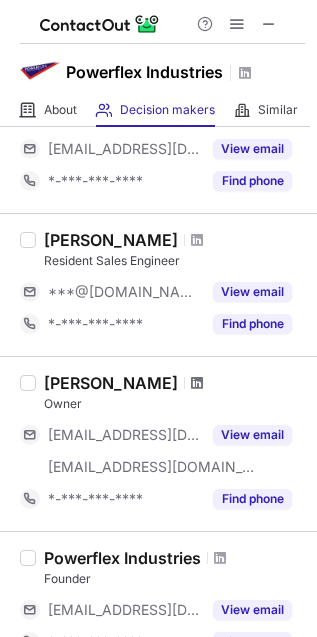click at bounding box center (197, 383) 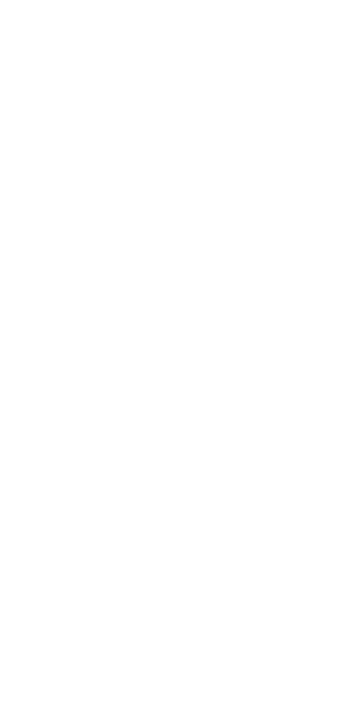 scroll, scrollTop: 0, scrollLeft: 0, axis: both 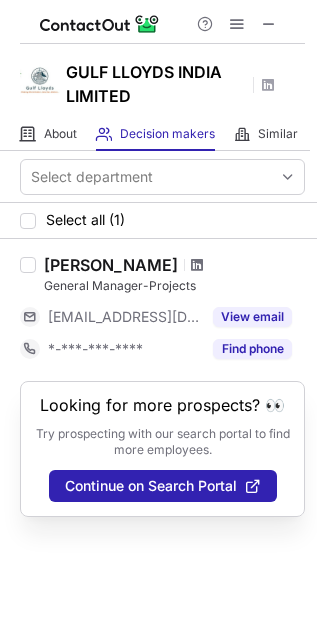 click at bounding box center (197, 265) 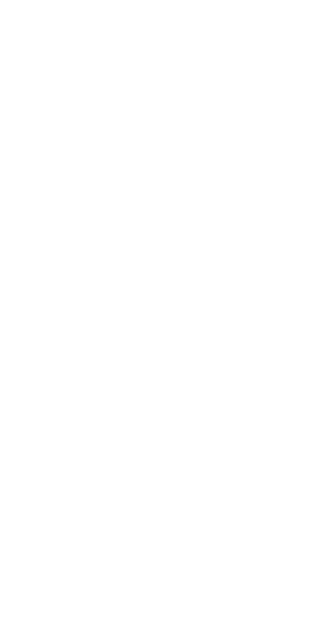 scroll, scrollTop: 0, scrollLeft: 0, axis: both 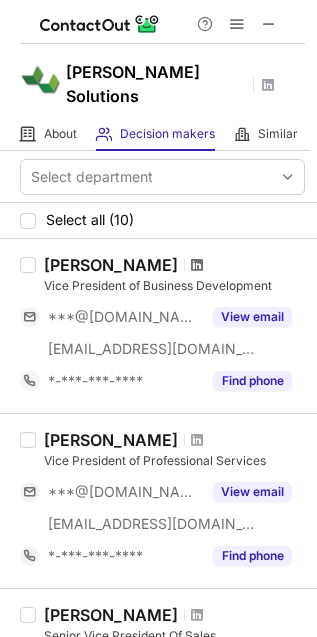 click at bounding box center [197, 265] 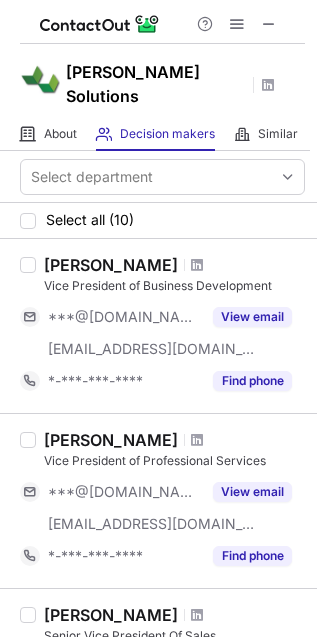 click at bounding box center [197, 440] 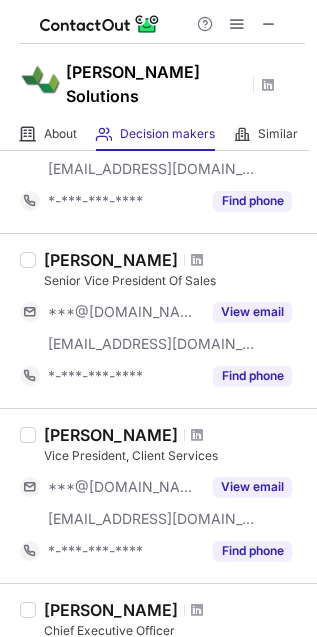 scroll, scrollTop: 373, scrollLeft: 0, axis: vertical 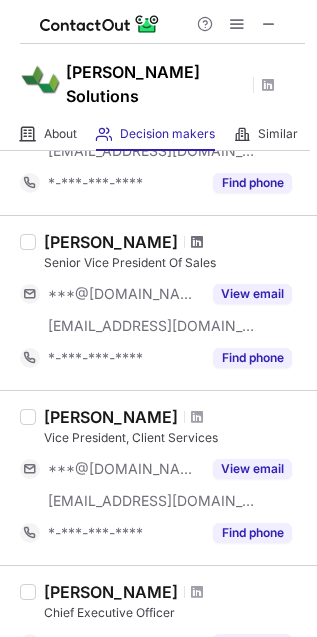 click at bounding box center [197, 242] 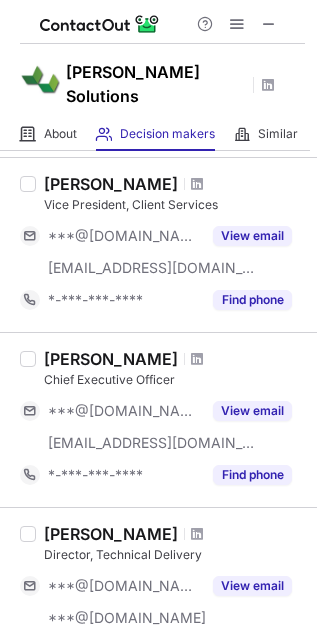 scroll, scrollTop: 625, scrollLeft: 0, axis: vertical 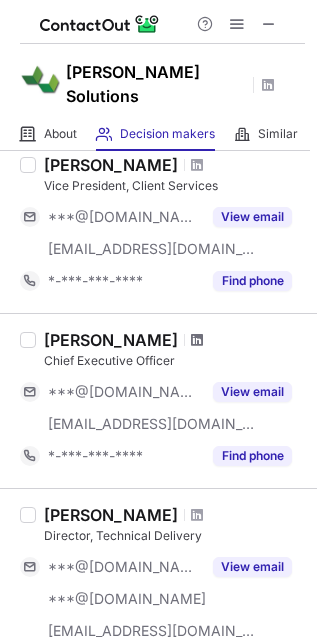 click at bounding box center (197, 340) 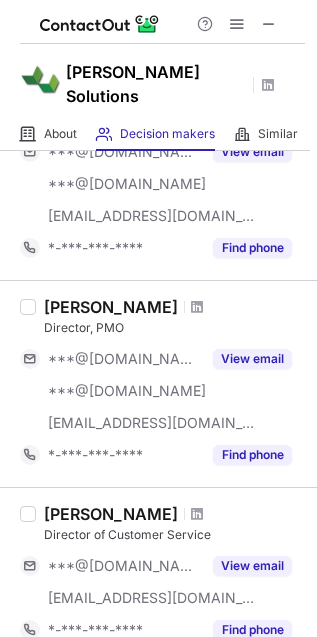 scroll, scrollTop: 1056, scrollLeft: 0, axis: vertical 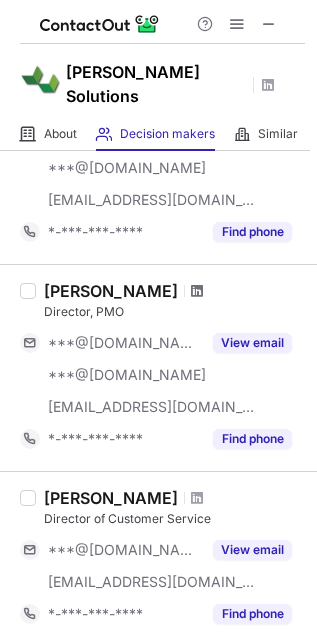 click at bounding box center (197, 291) 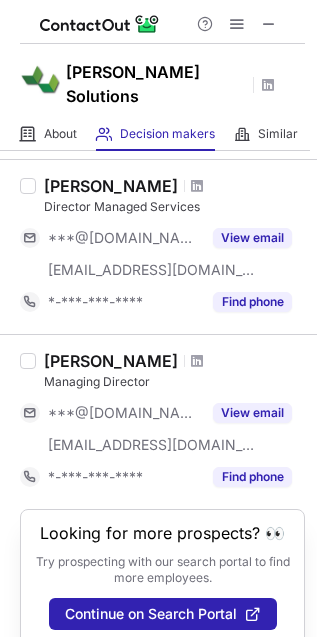 scroll, scrollTop: 1561, scrollLeft: 0, axis: vertical 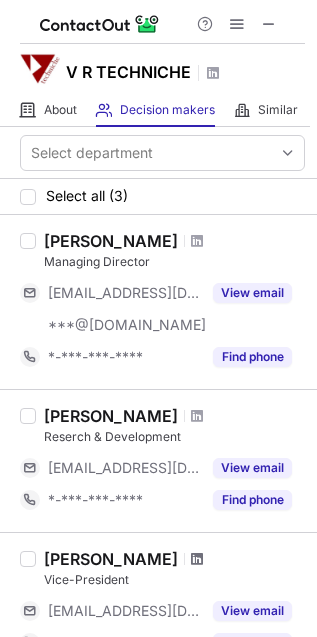click at bounding box center (197, 559) 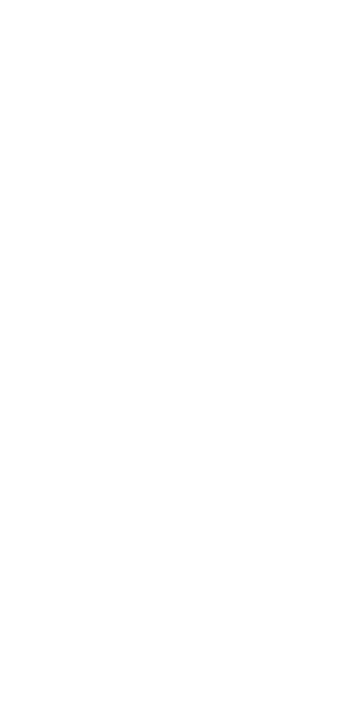 scroll, scrollTop: 0, scrollLeft: 0, axis: both 